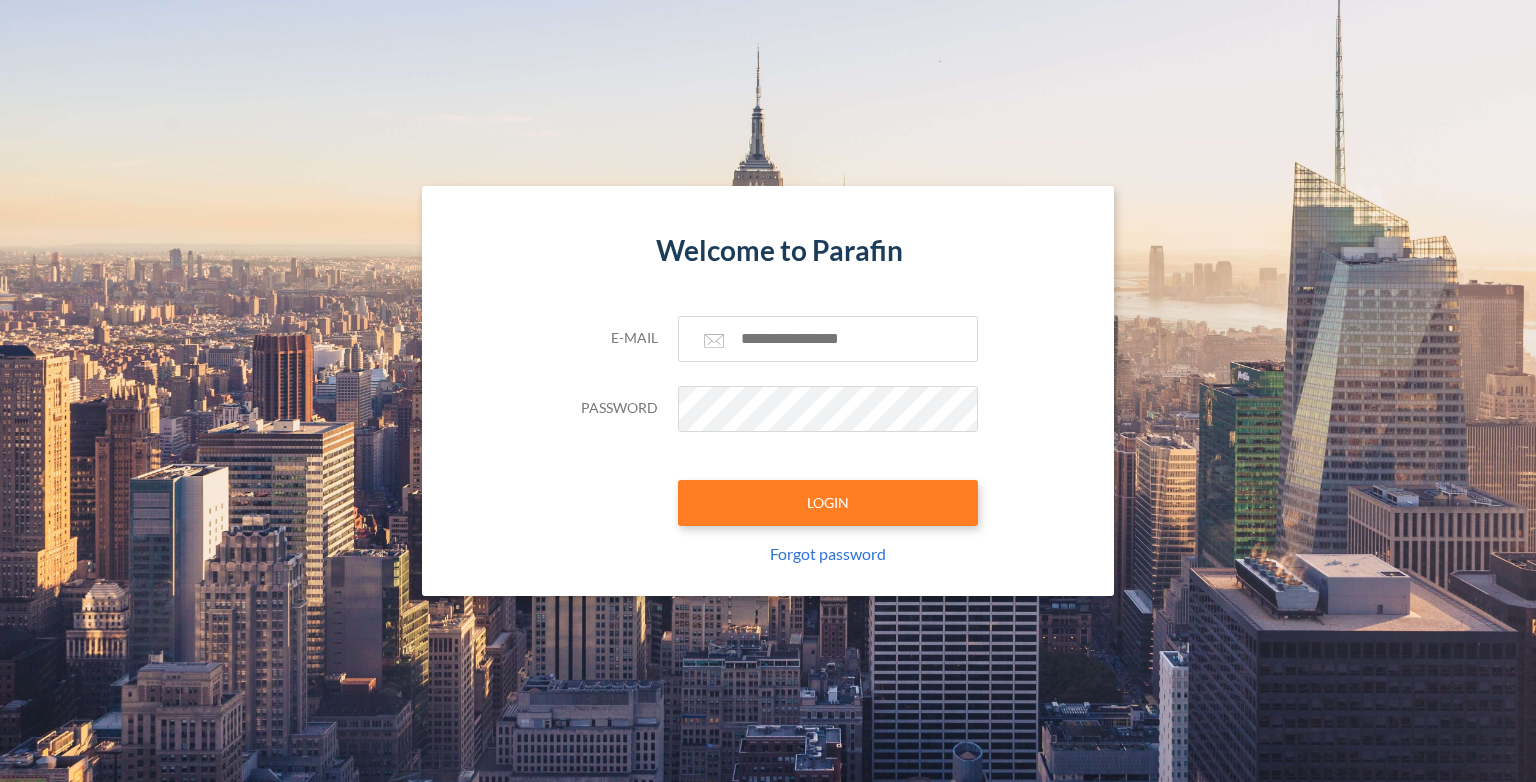 scroll, scrollTop: 0, scrollLeft: 0, axis: both 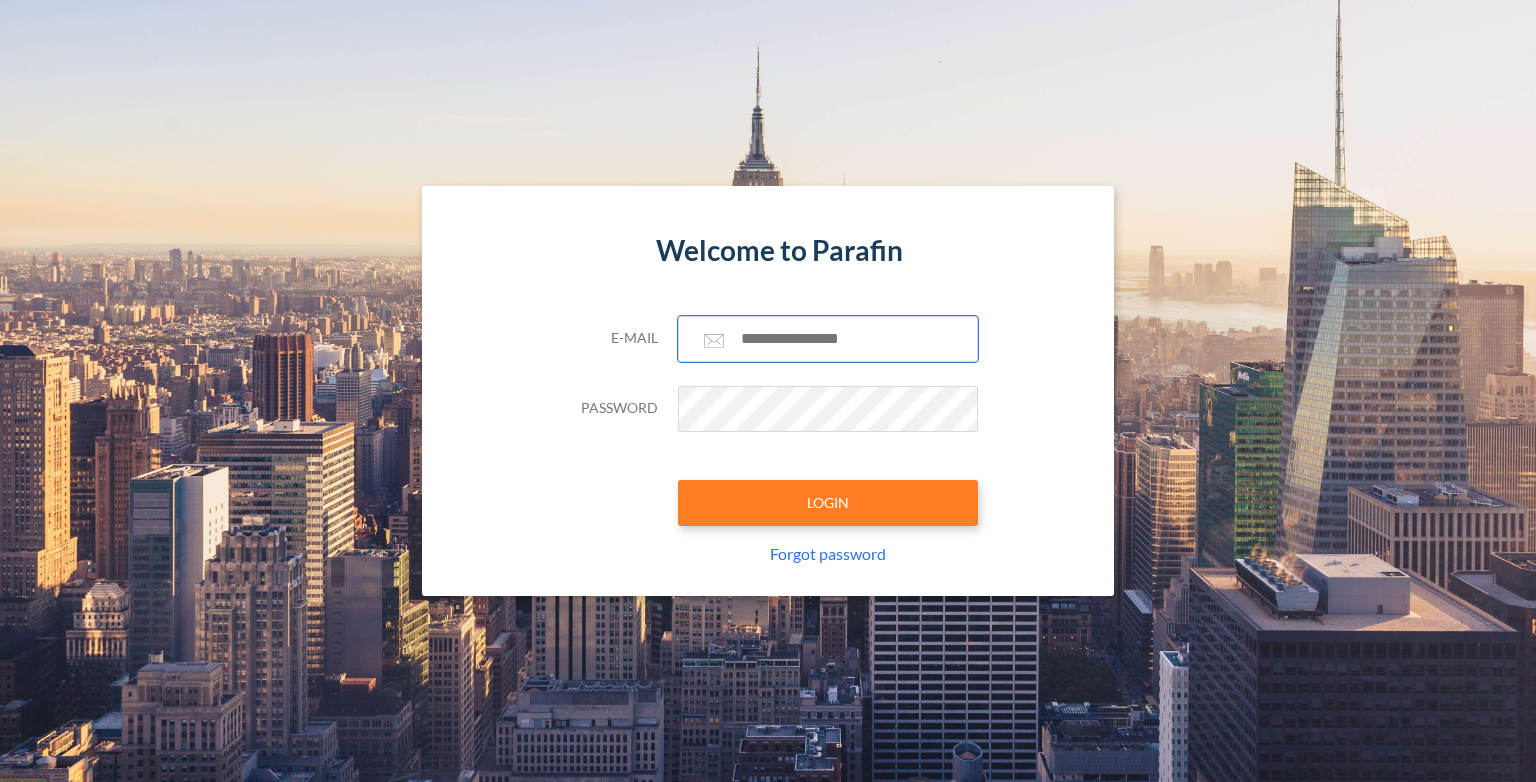click at bounding box center [828, 339] 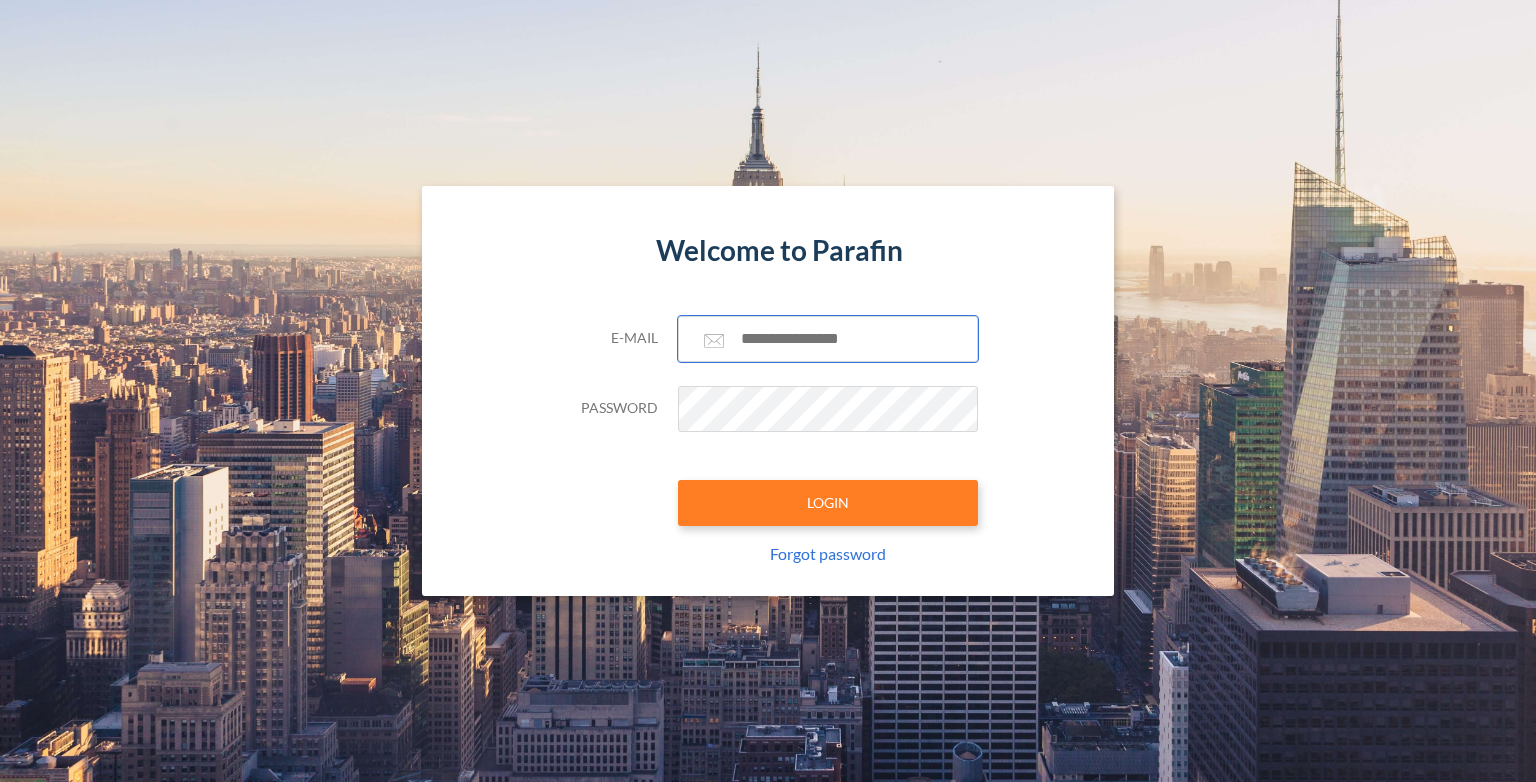 click at bounding box center (0, 782) 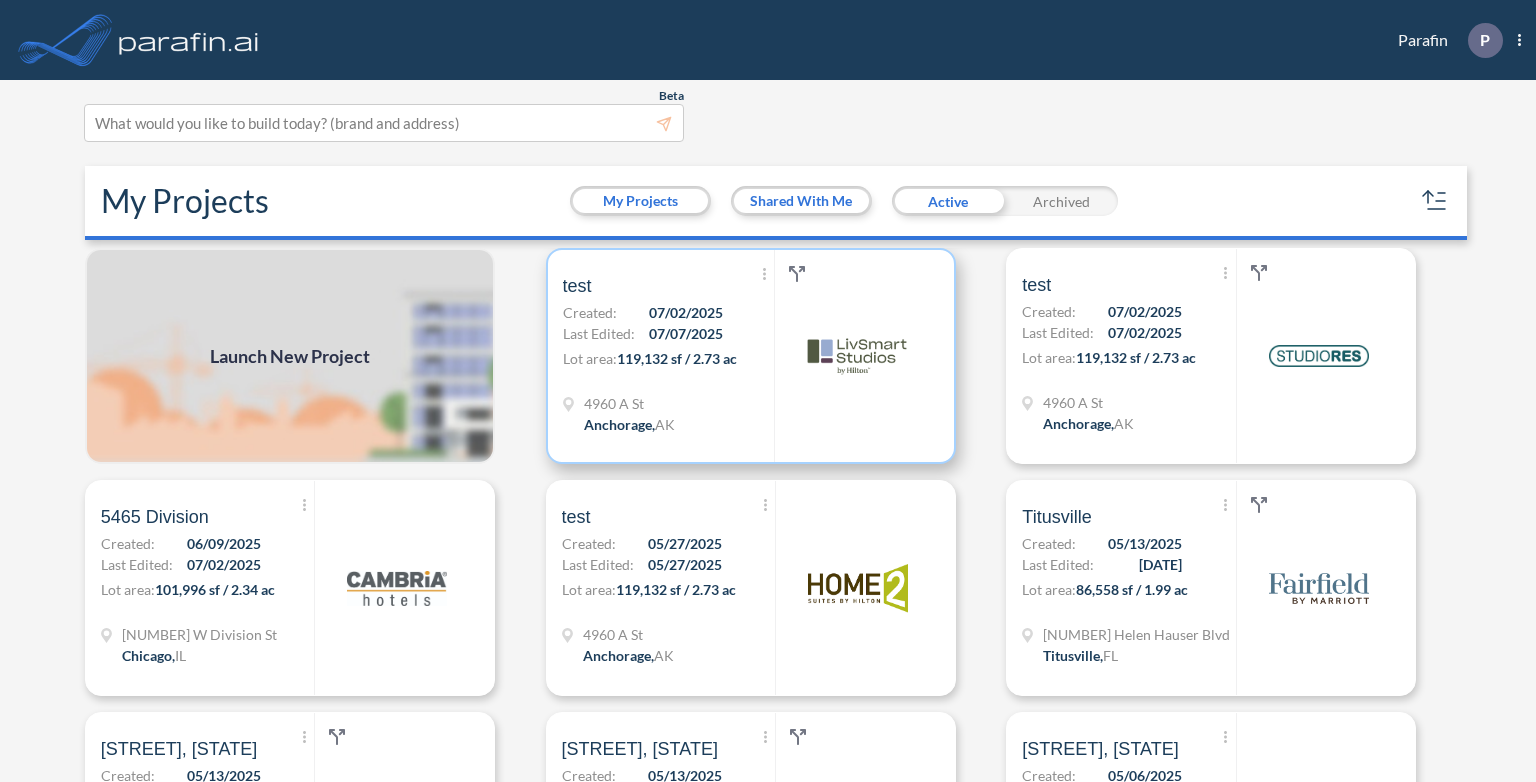 click on "Lot area:  119,132   sf /   2.73   ac" at bounding box center [669, 362] 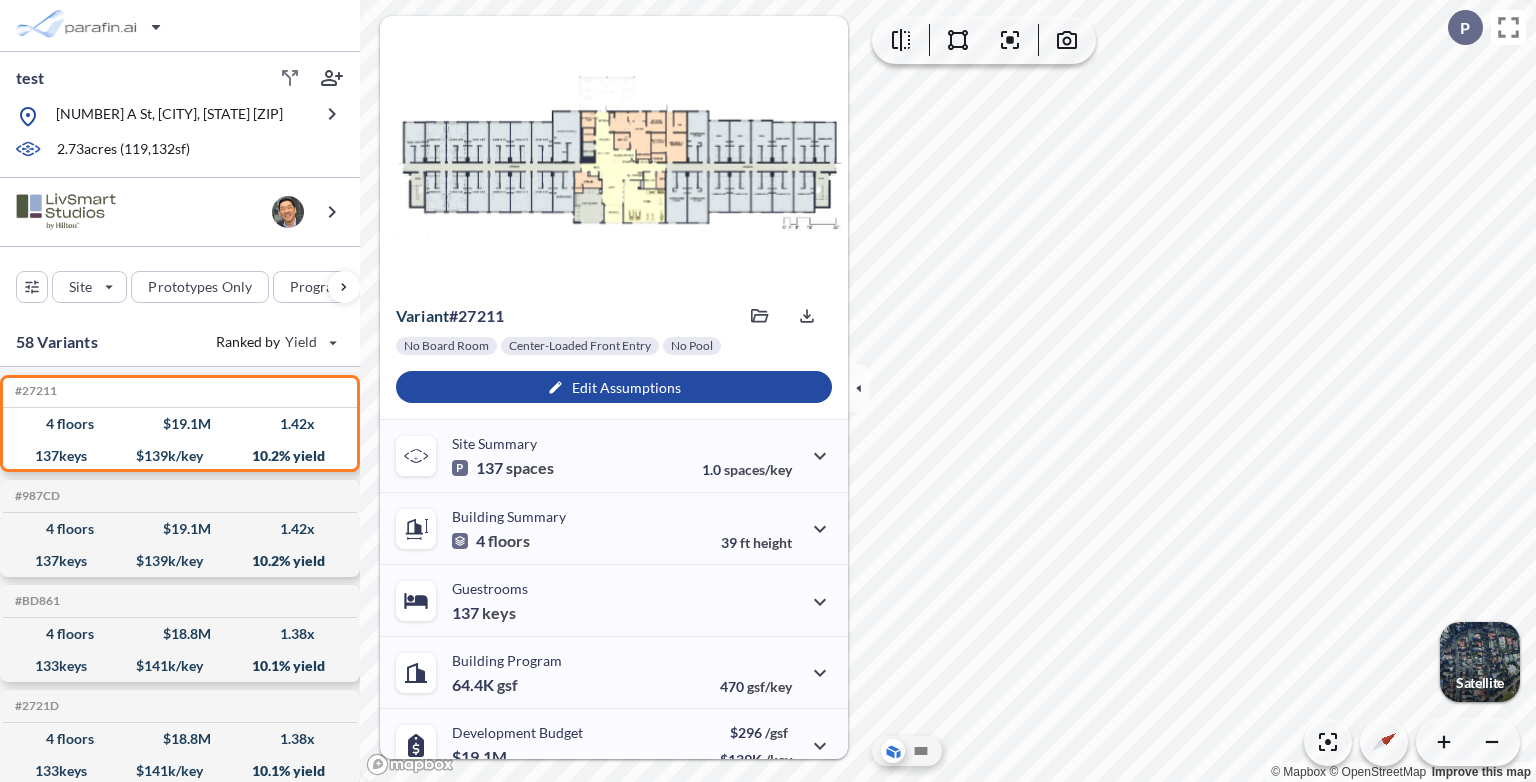 click at bounding box center (1480, 662) 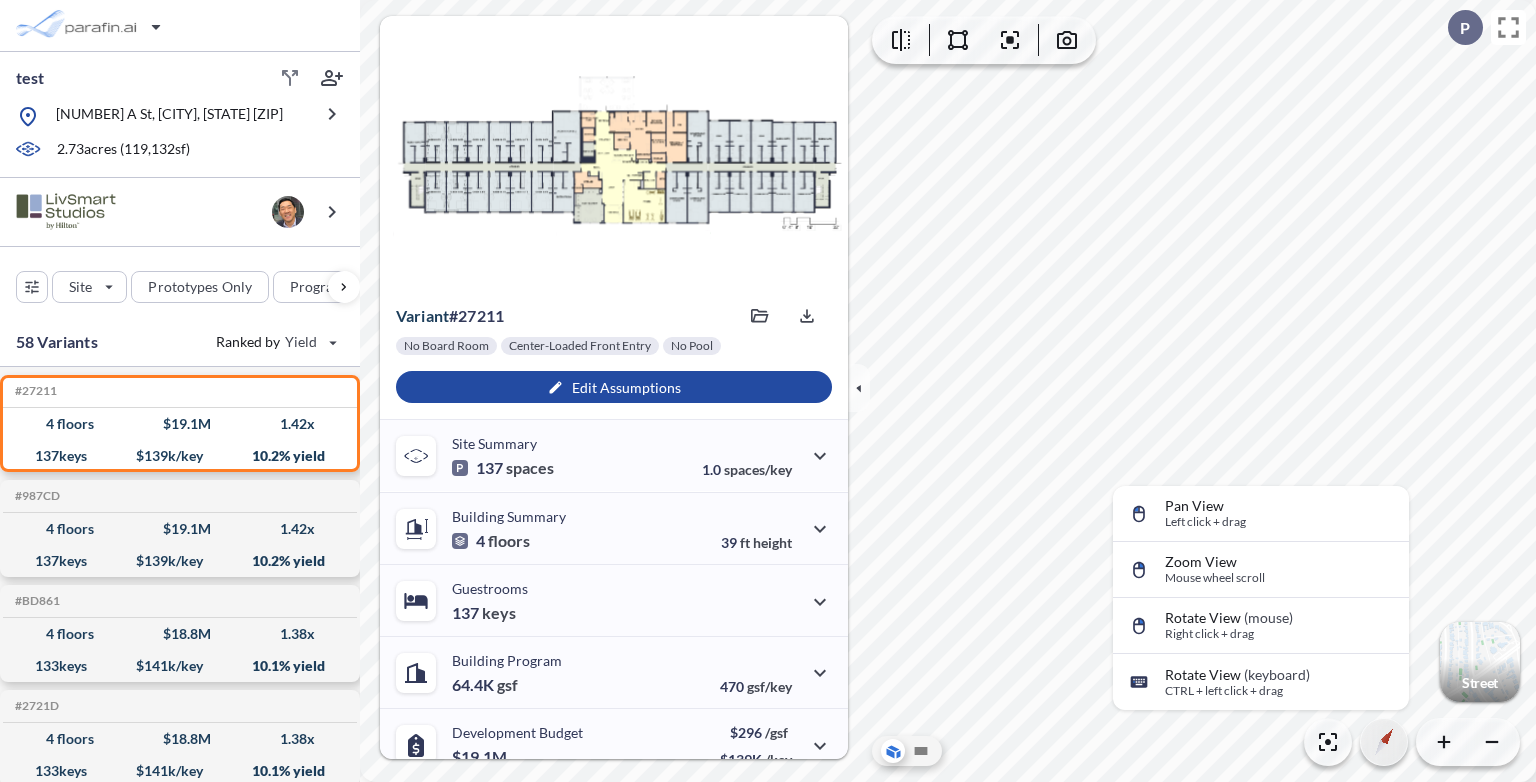 click at bounding box center [1387, 736] 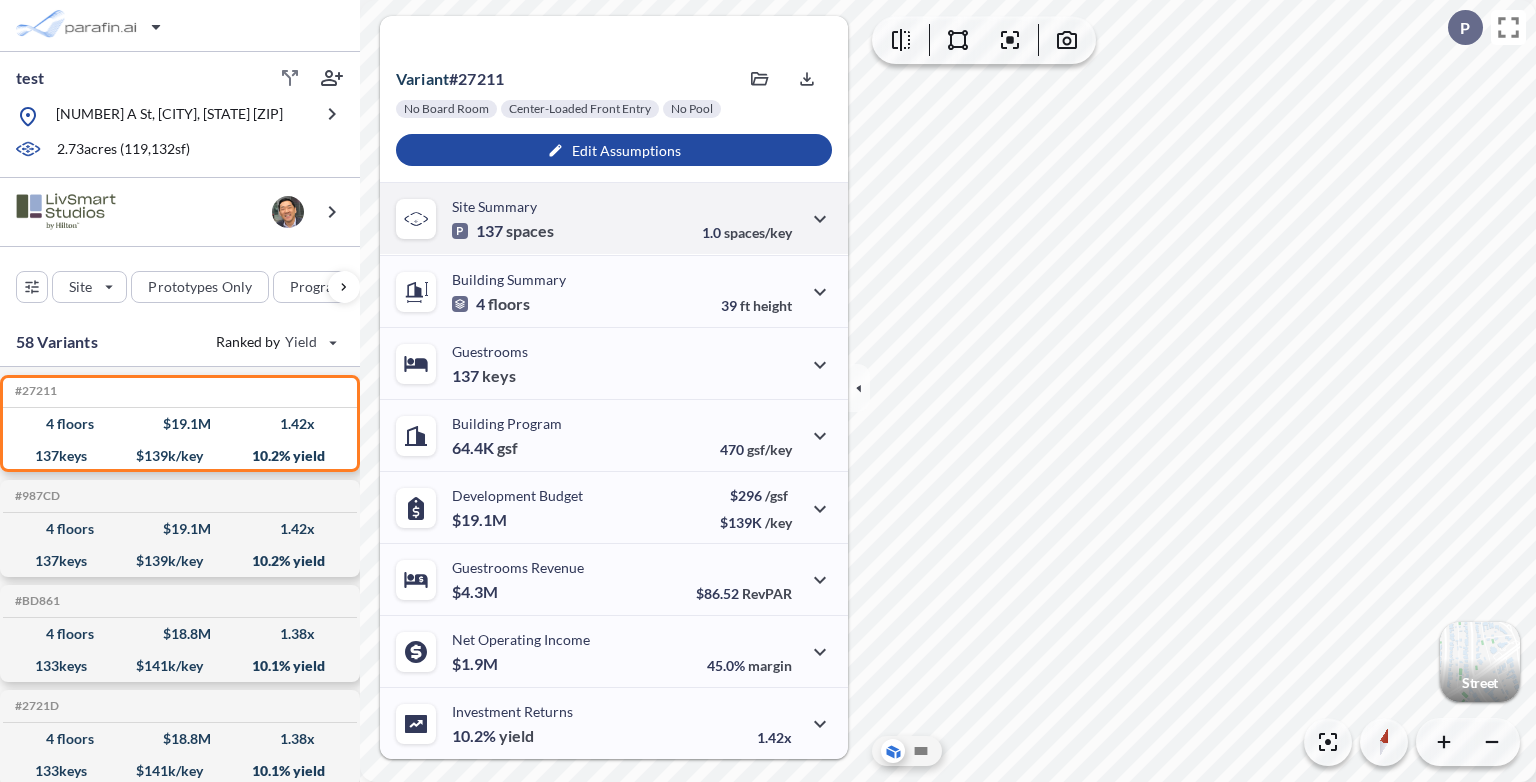 scroll, scrollTop: 0, scrollLeft: 0, axis: both 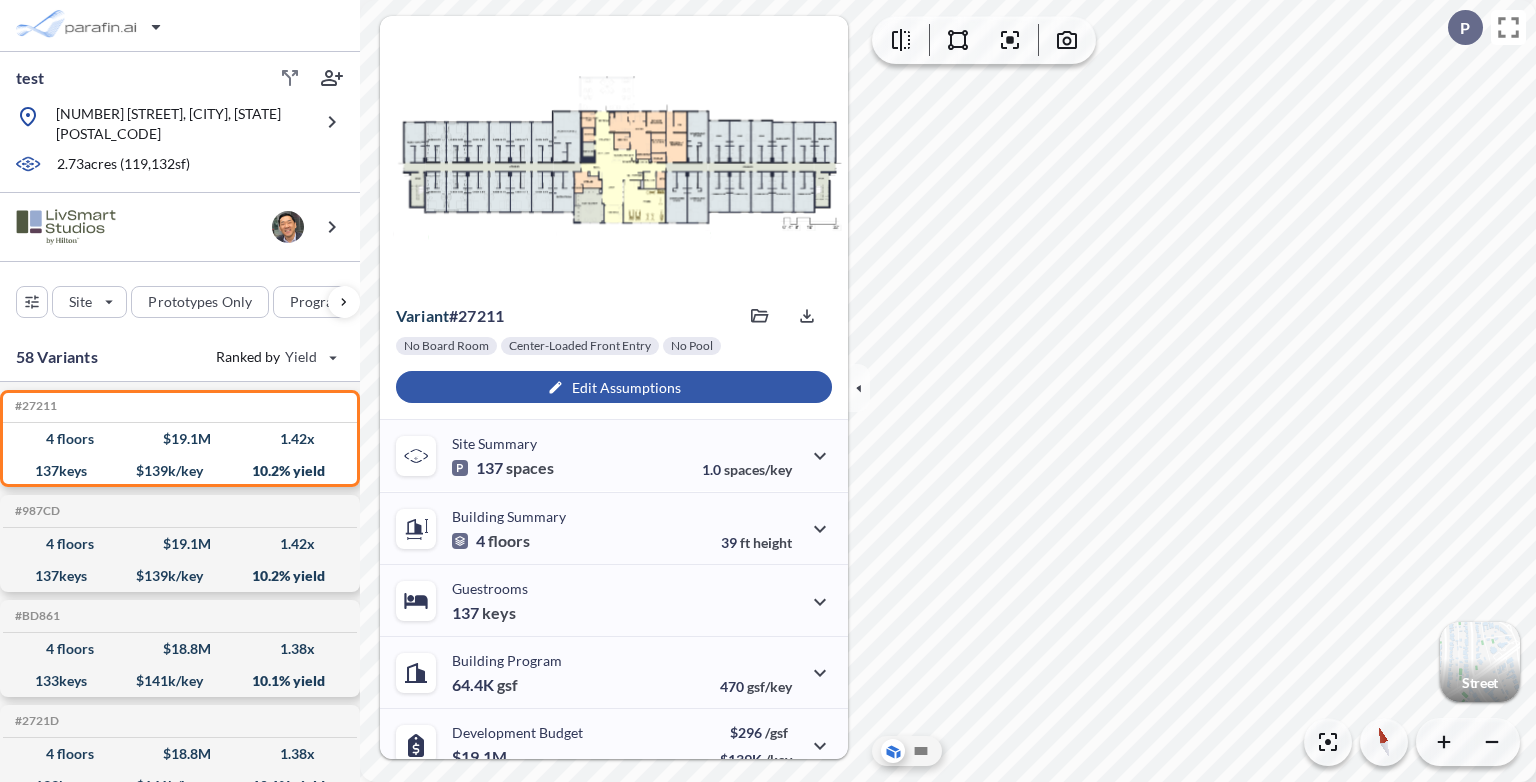 drag, startPoint x: 588, startPoint y: 391, endPoint x: 640, endPoint y: 388, distance: 52.086468 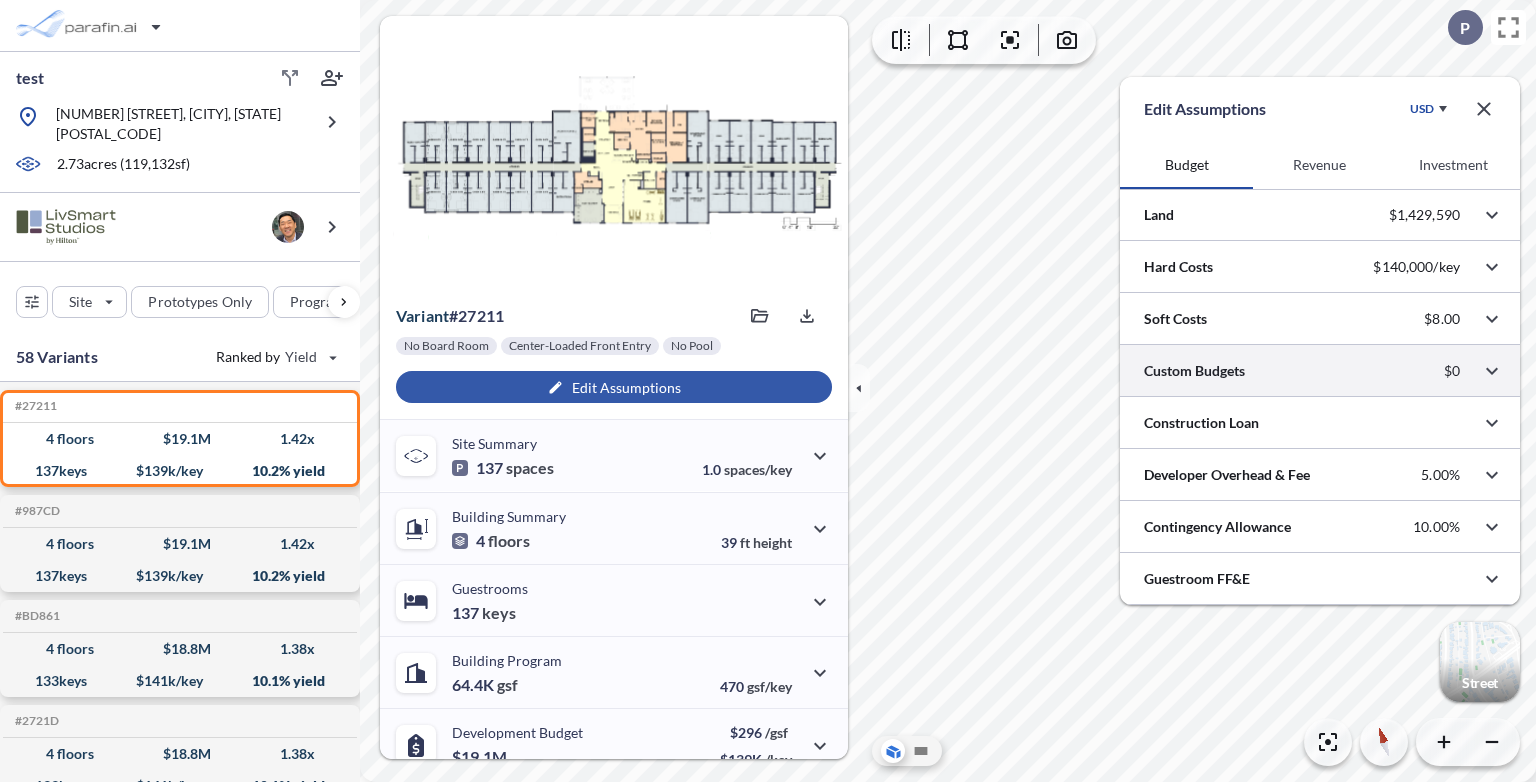 type 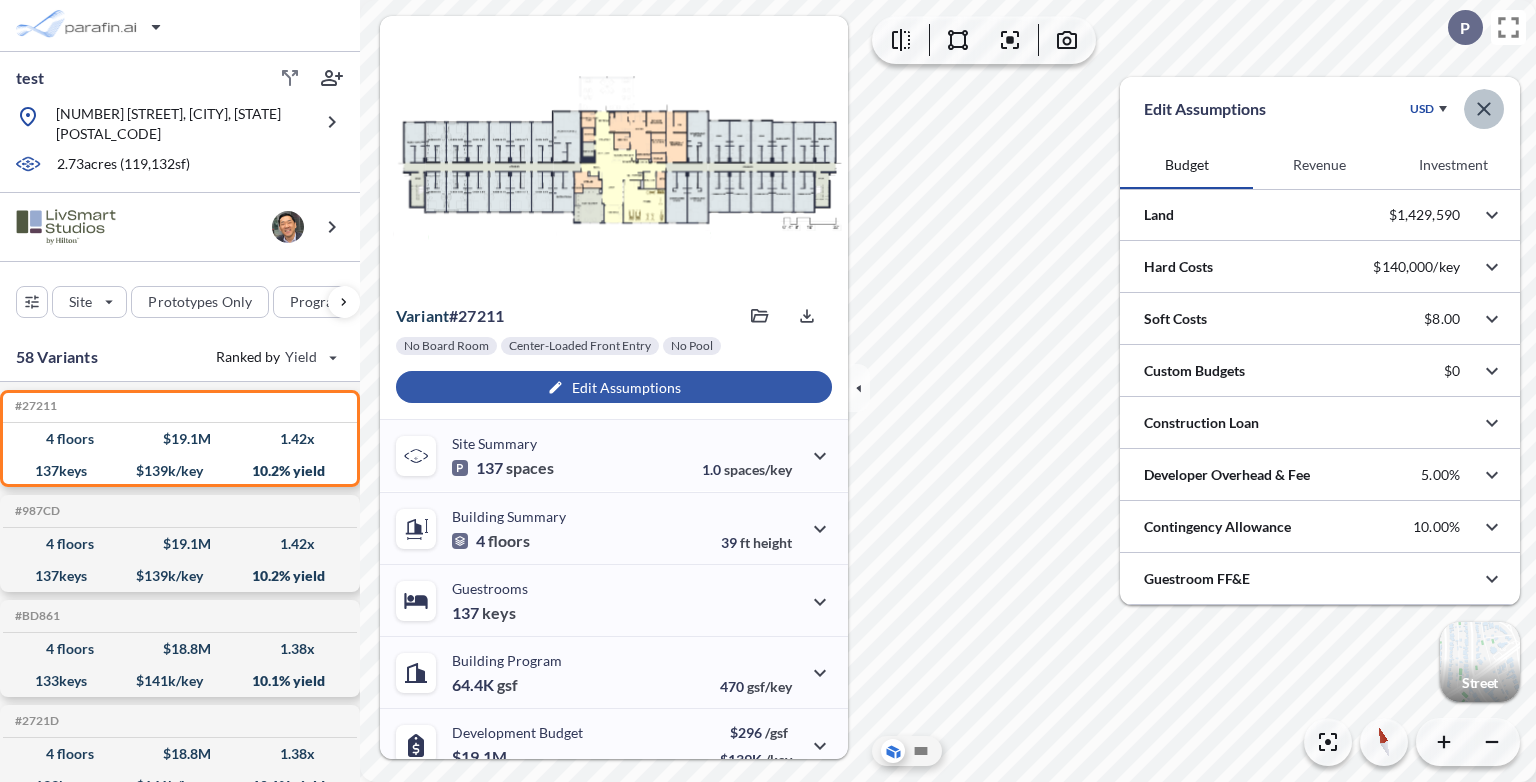 click at bounding box center [1484, 109] 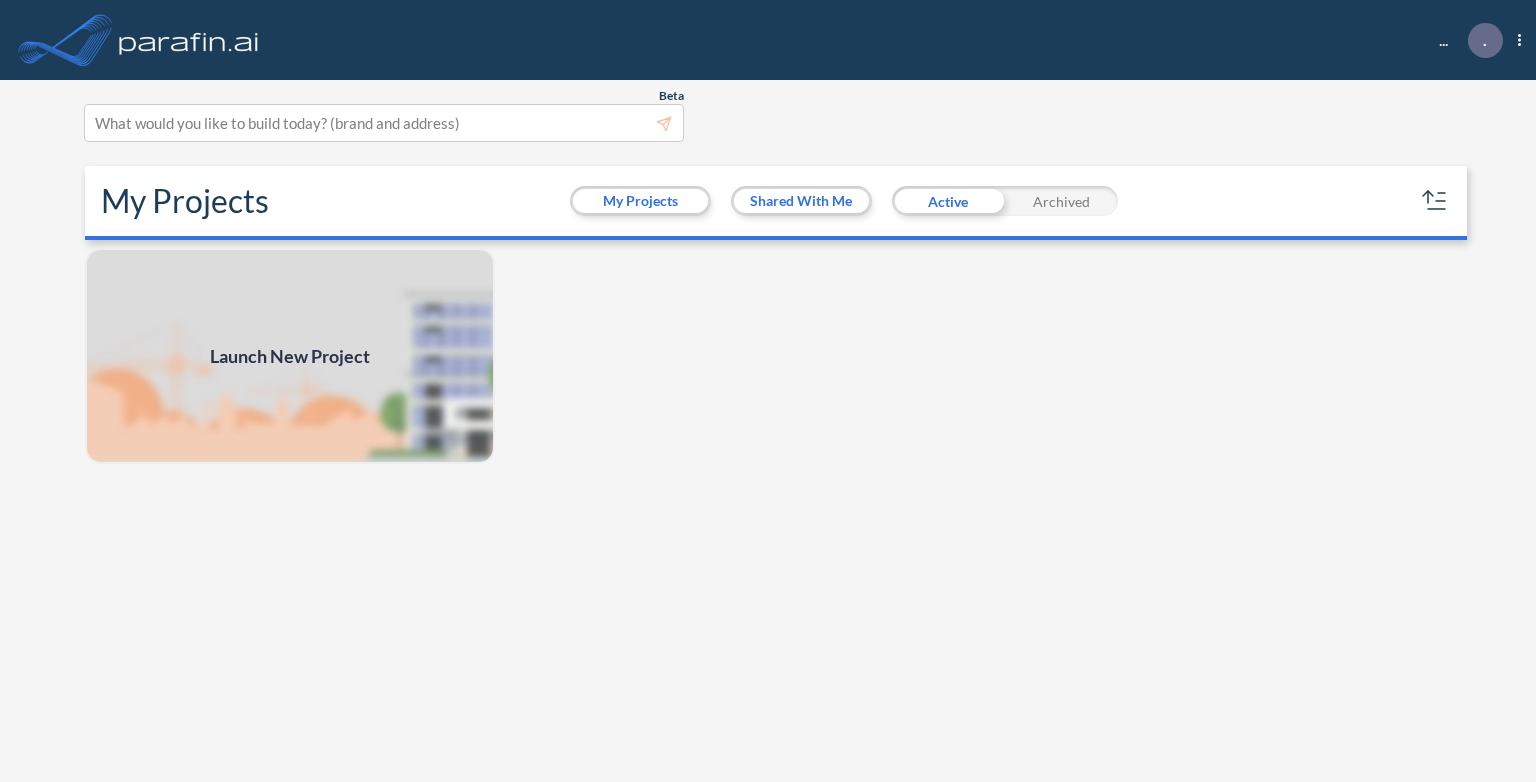 scroll, scrollTop: 0, scrollLeft: 0, axis: both 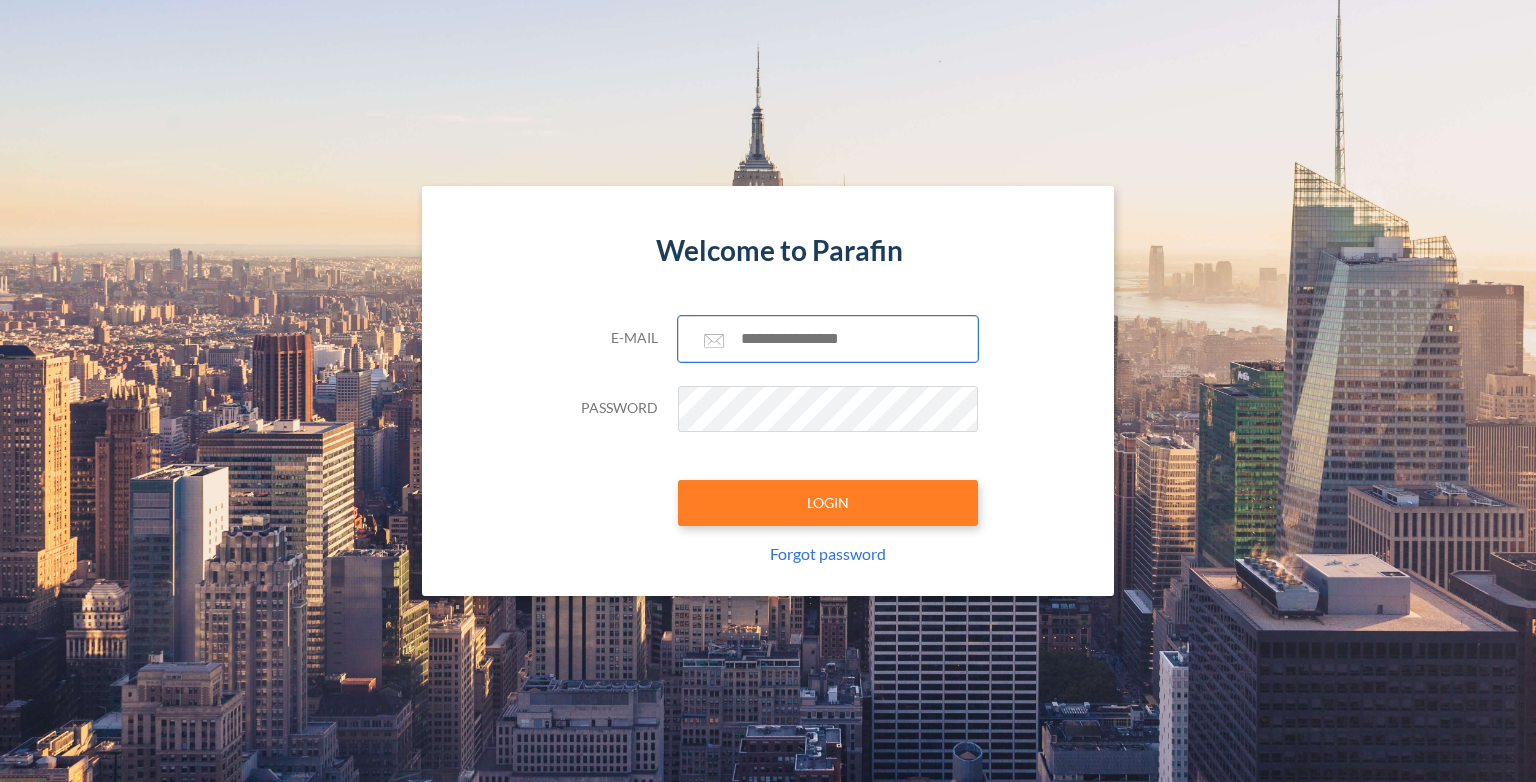 click at bounding box center [828, 339] 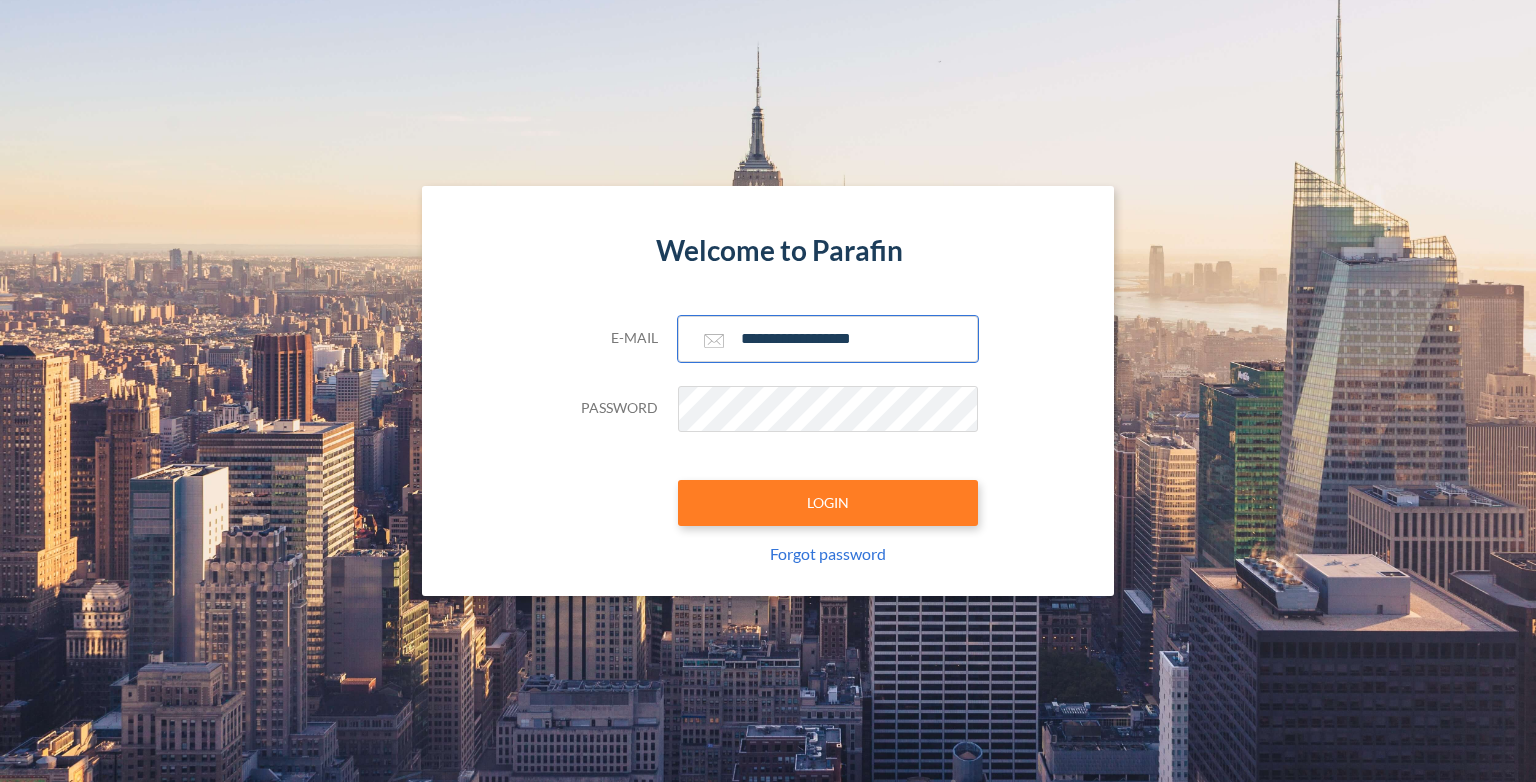 type on "**********" 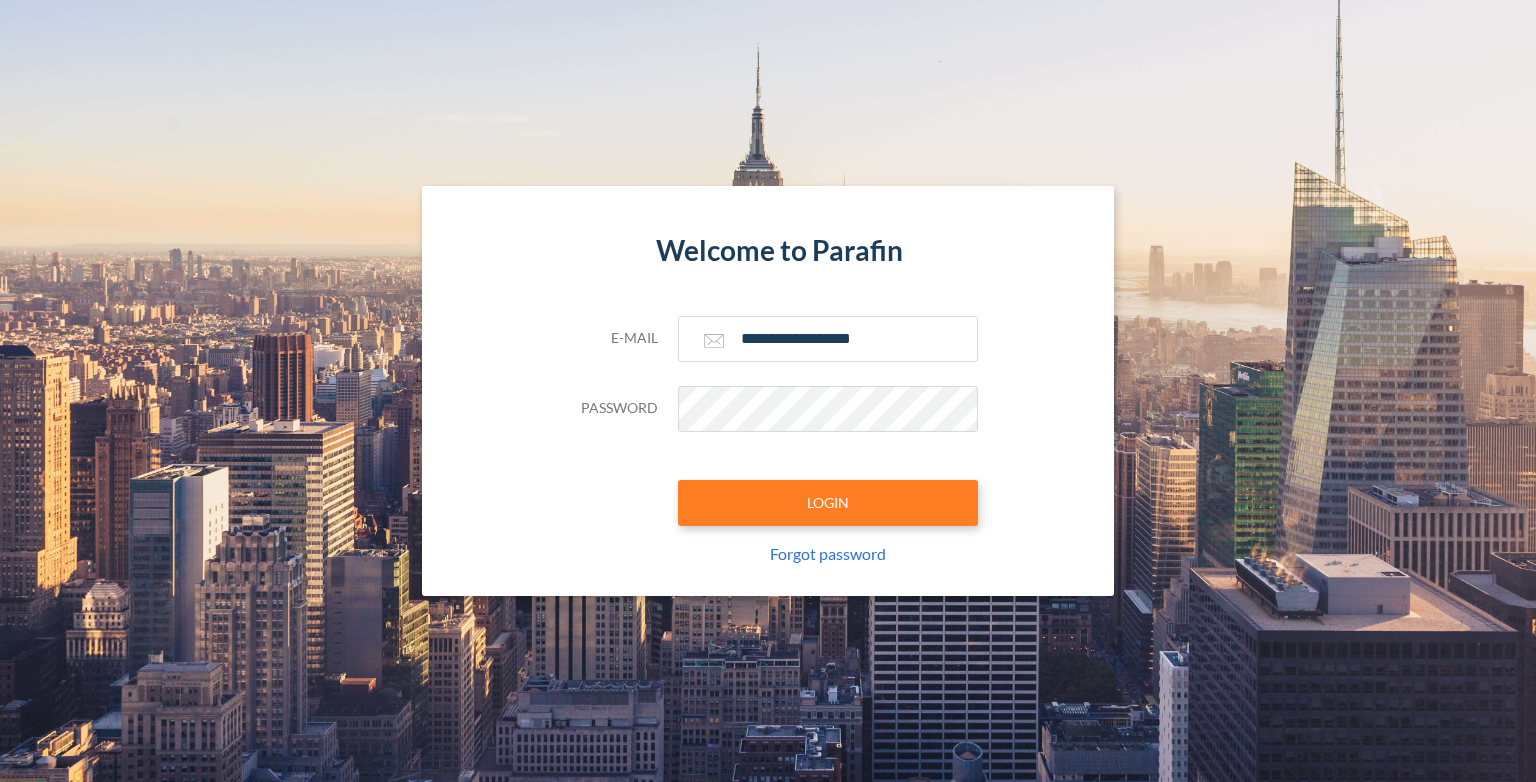 click on "**********" at bounding box center (767, 391) 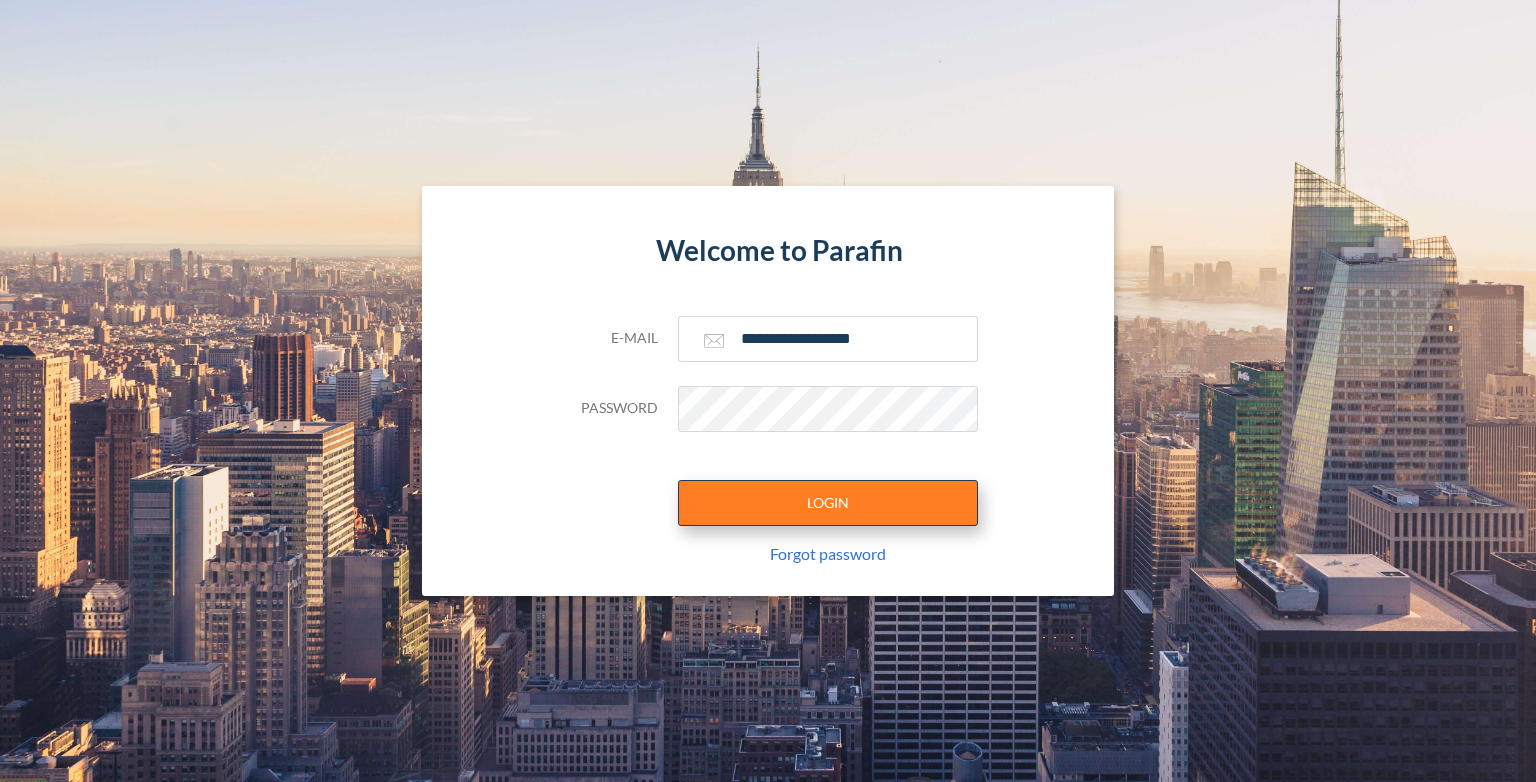 click on "LOGIN" at bounding box center (828, 503) 